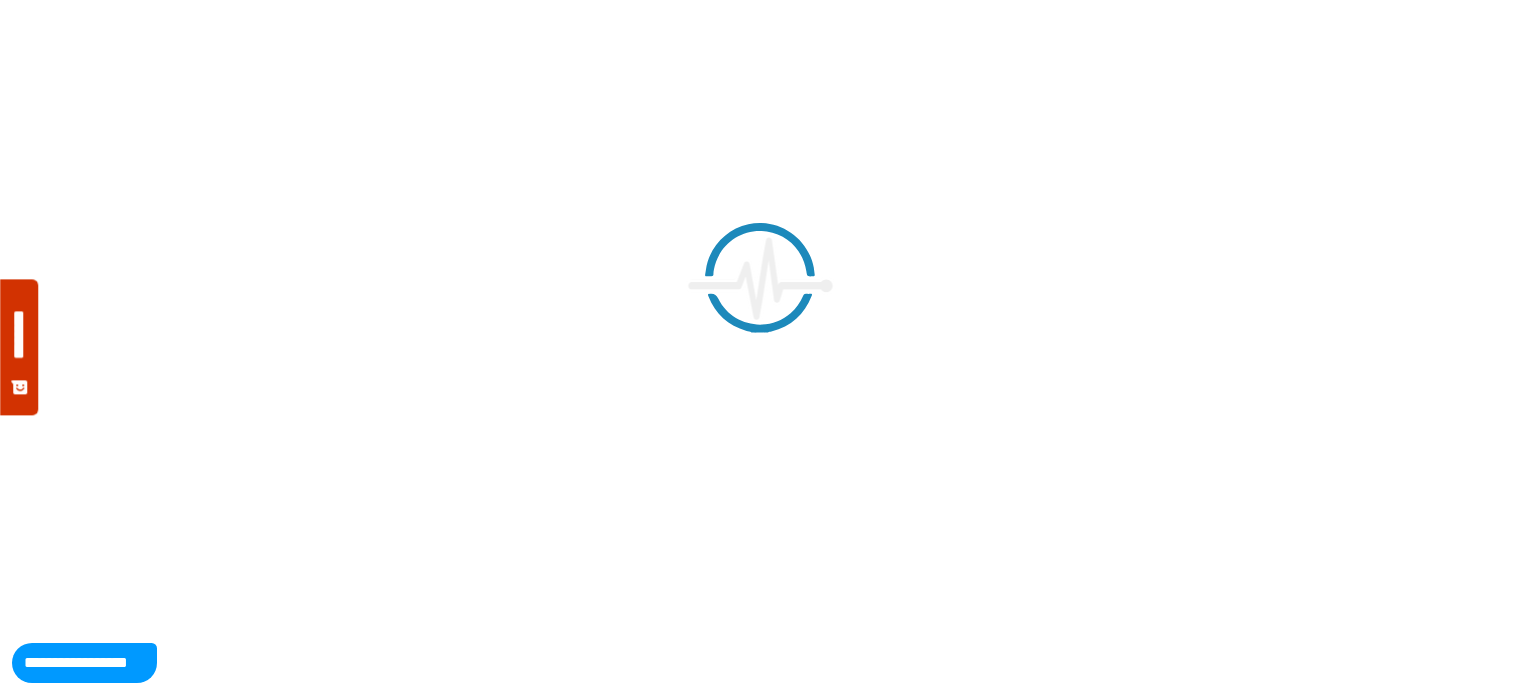 scroll, scrollTop: 0, scrollLeft: 0, axis: both 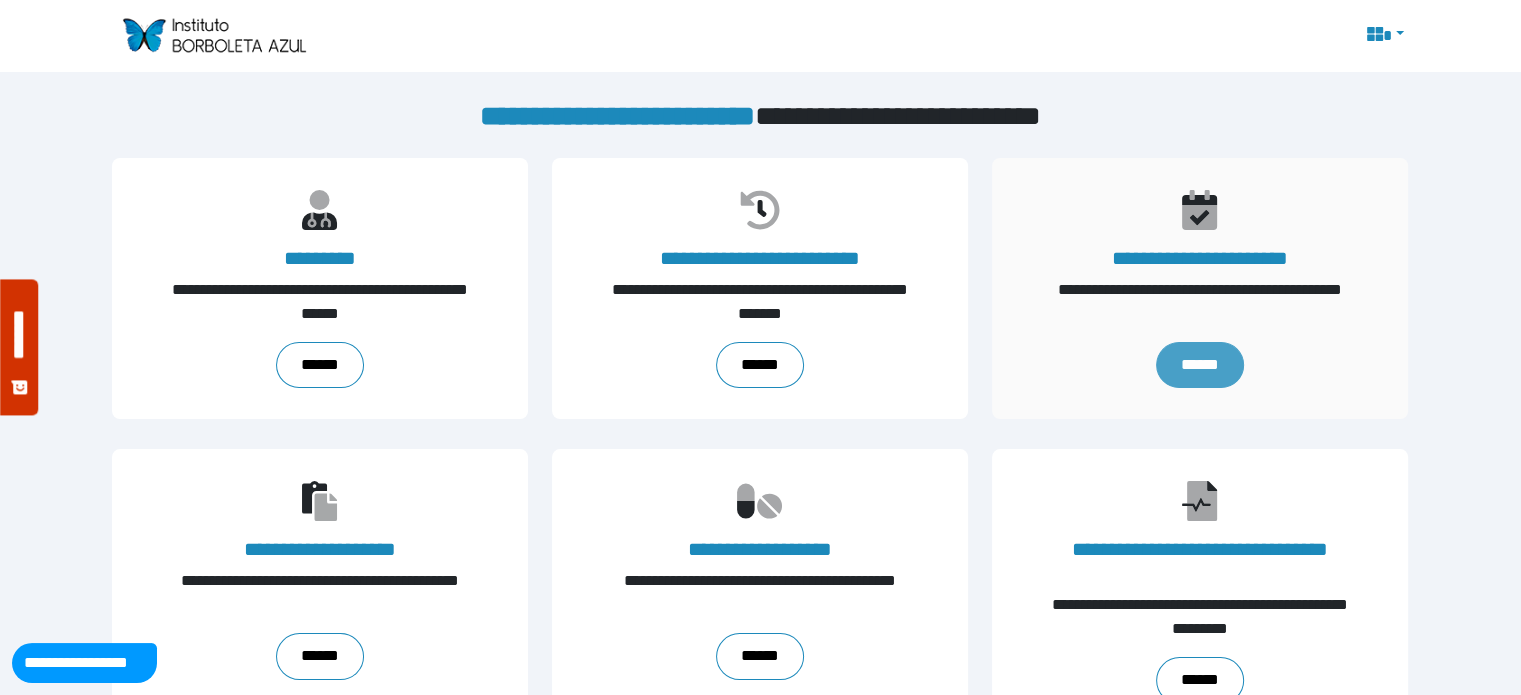 click on "******" at bounding box center (1200, 365) 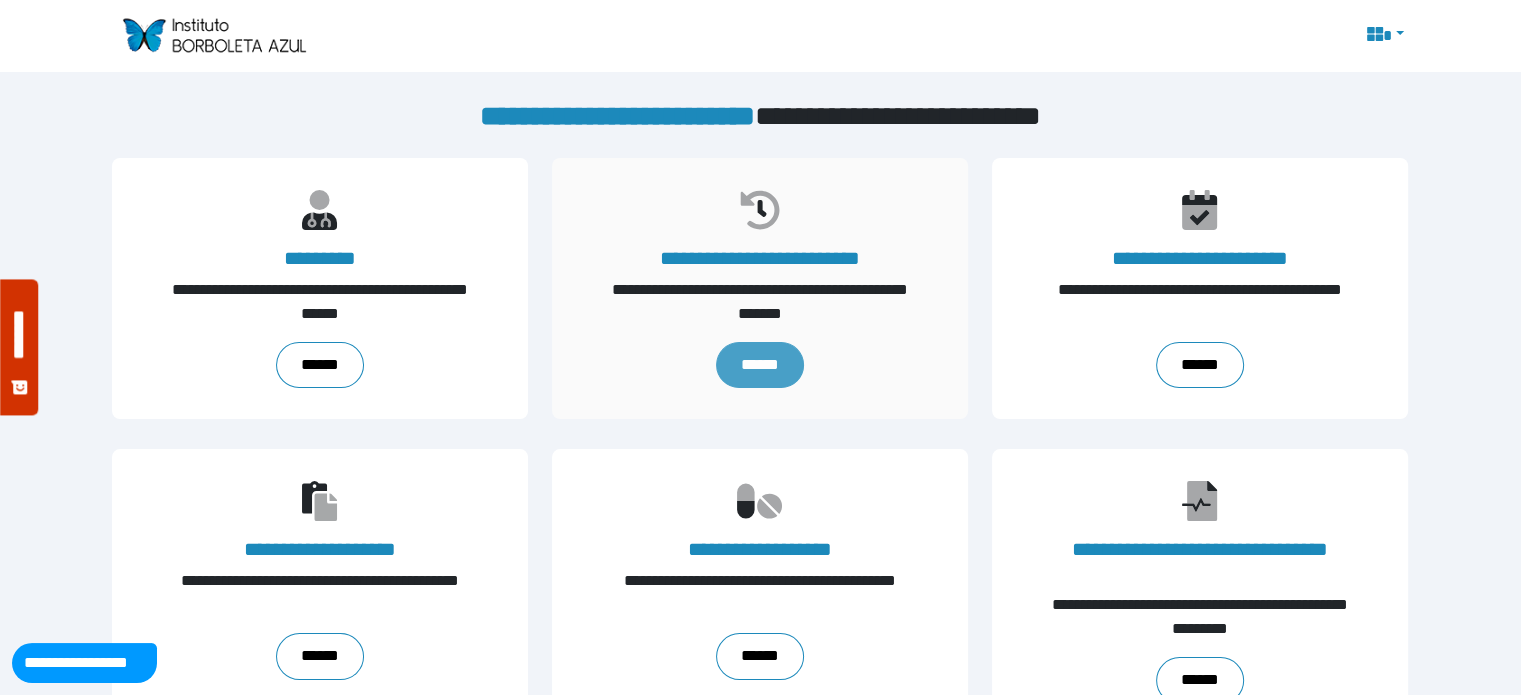 click on "******" at bounding box center [760, 365] 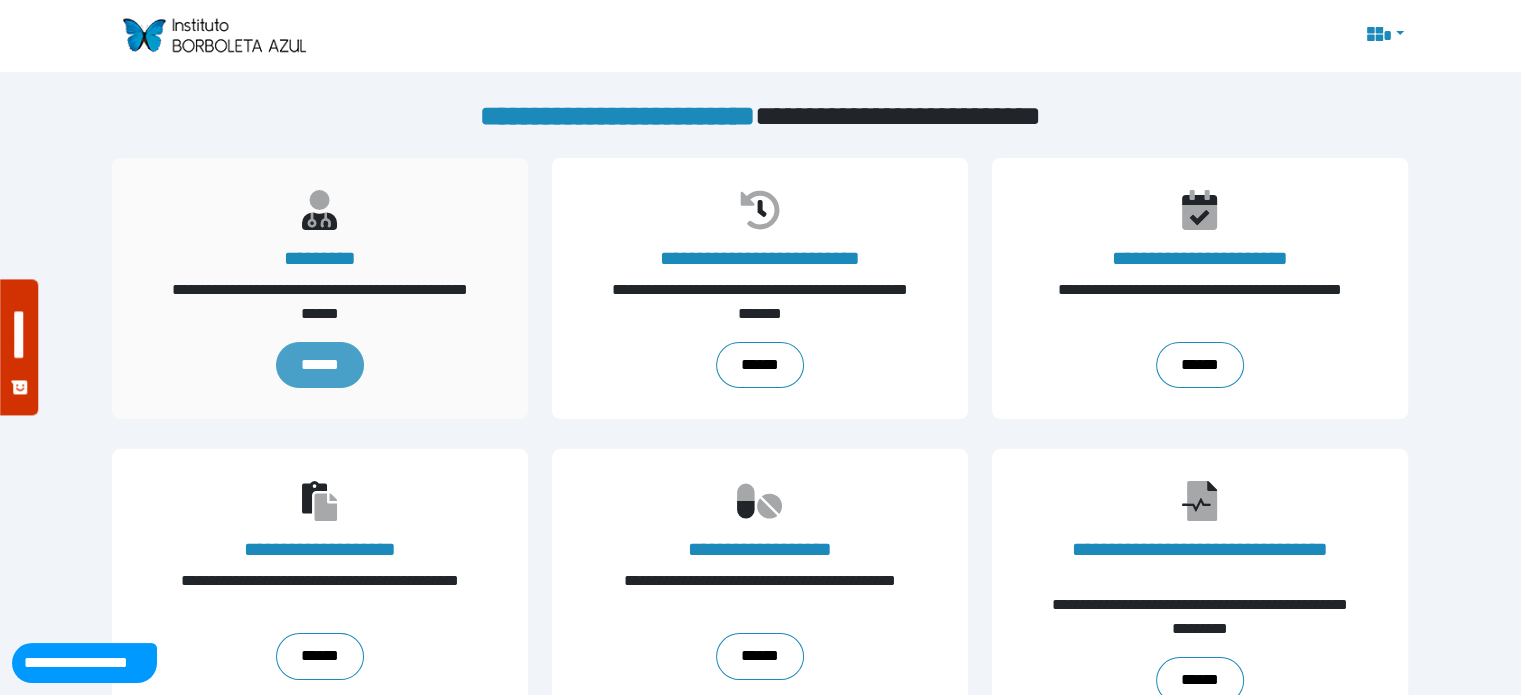 click on "******" at bounding box center (320, 365) 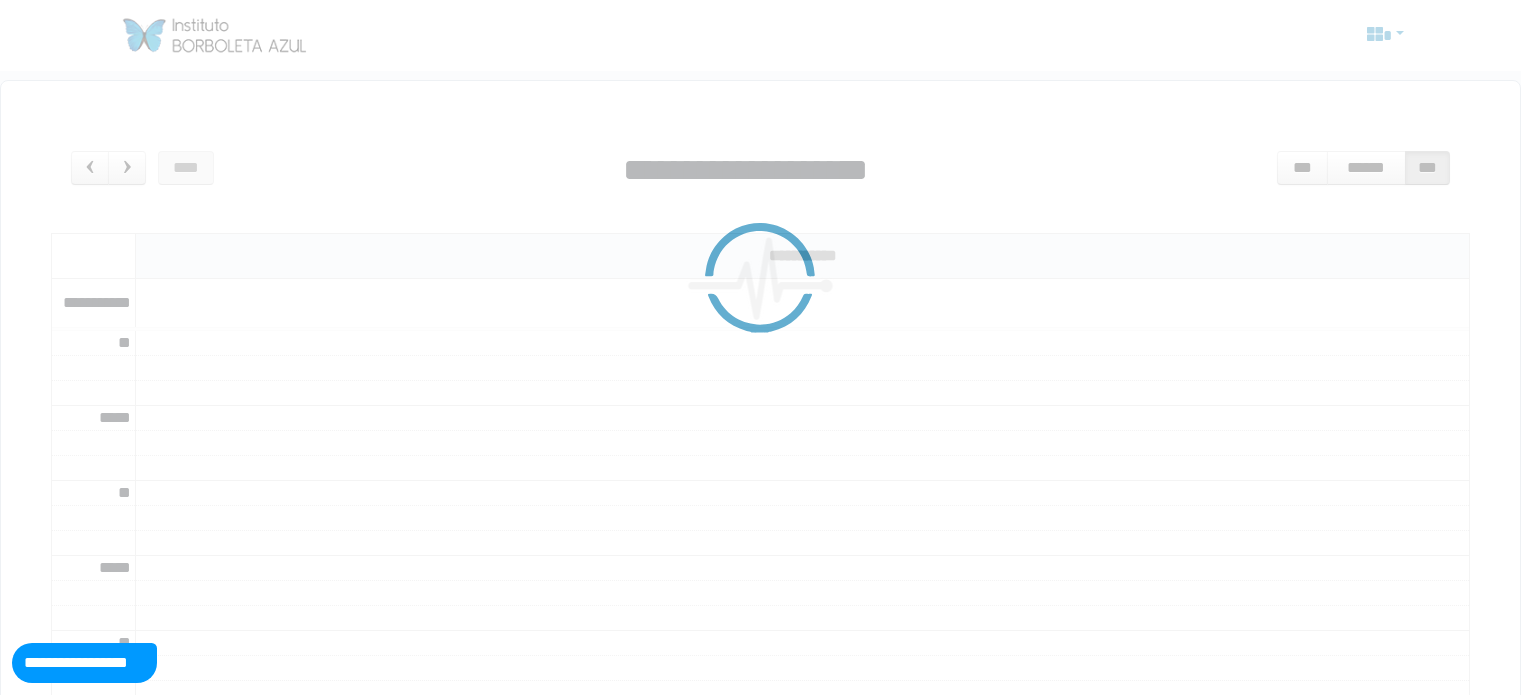 scroll, scrollTop: 0, scrollLeft: 0, axis: both 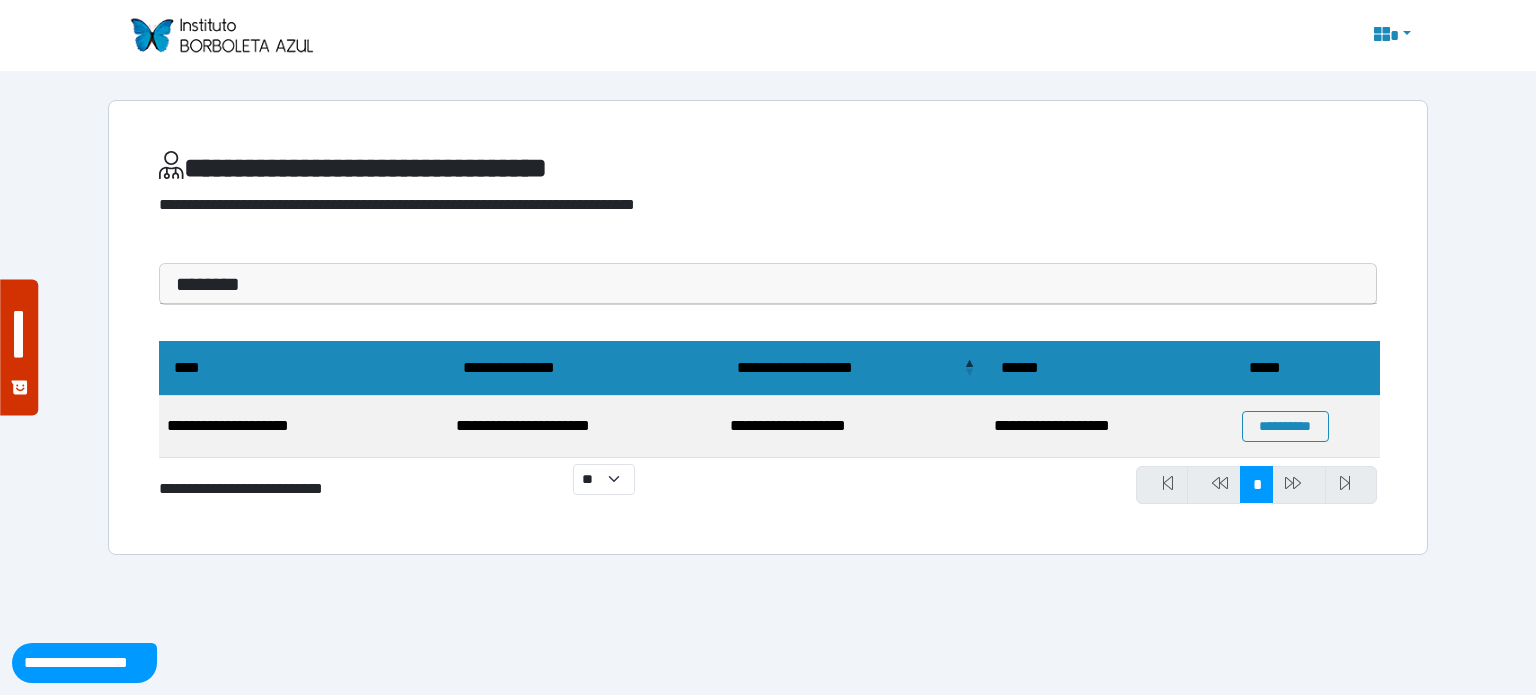 click on "********" at bounding box center (768, 284) 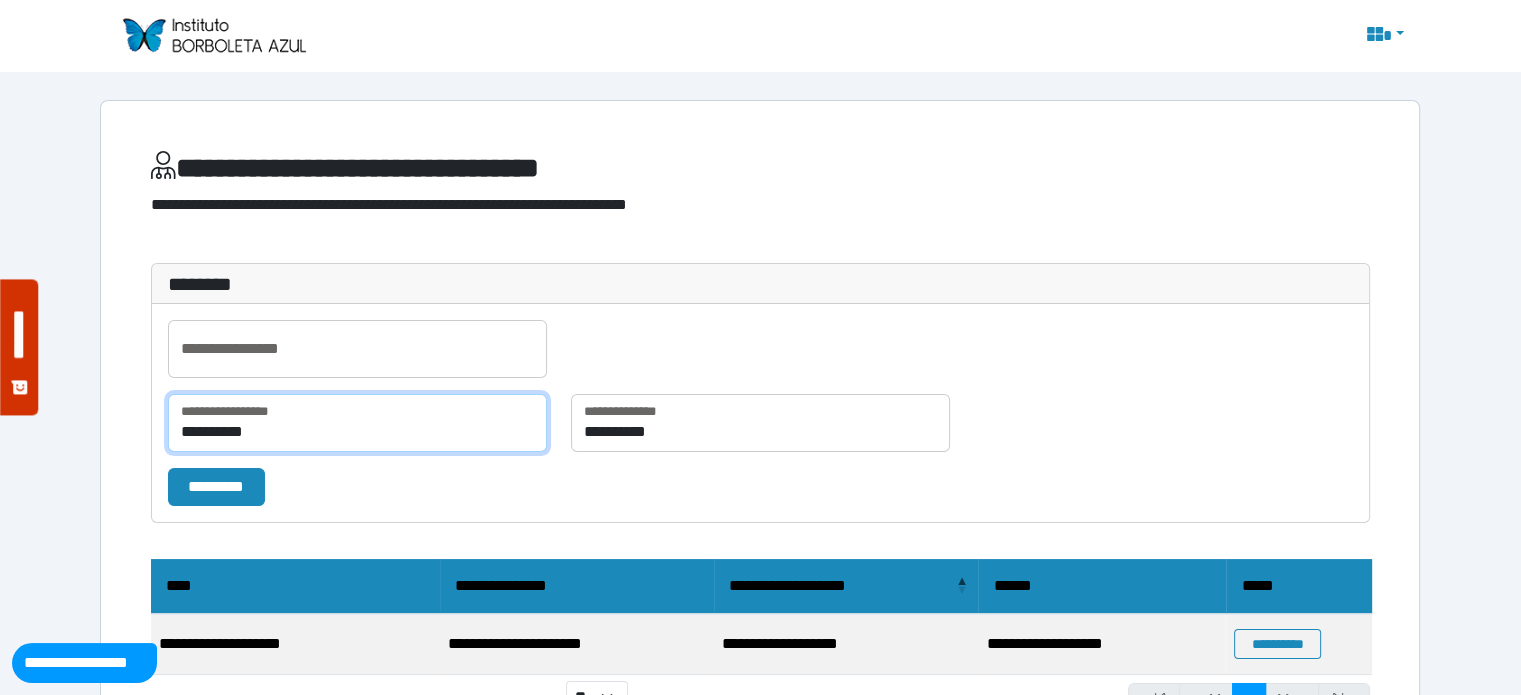click on "**********" at bounding box center (357, 423) 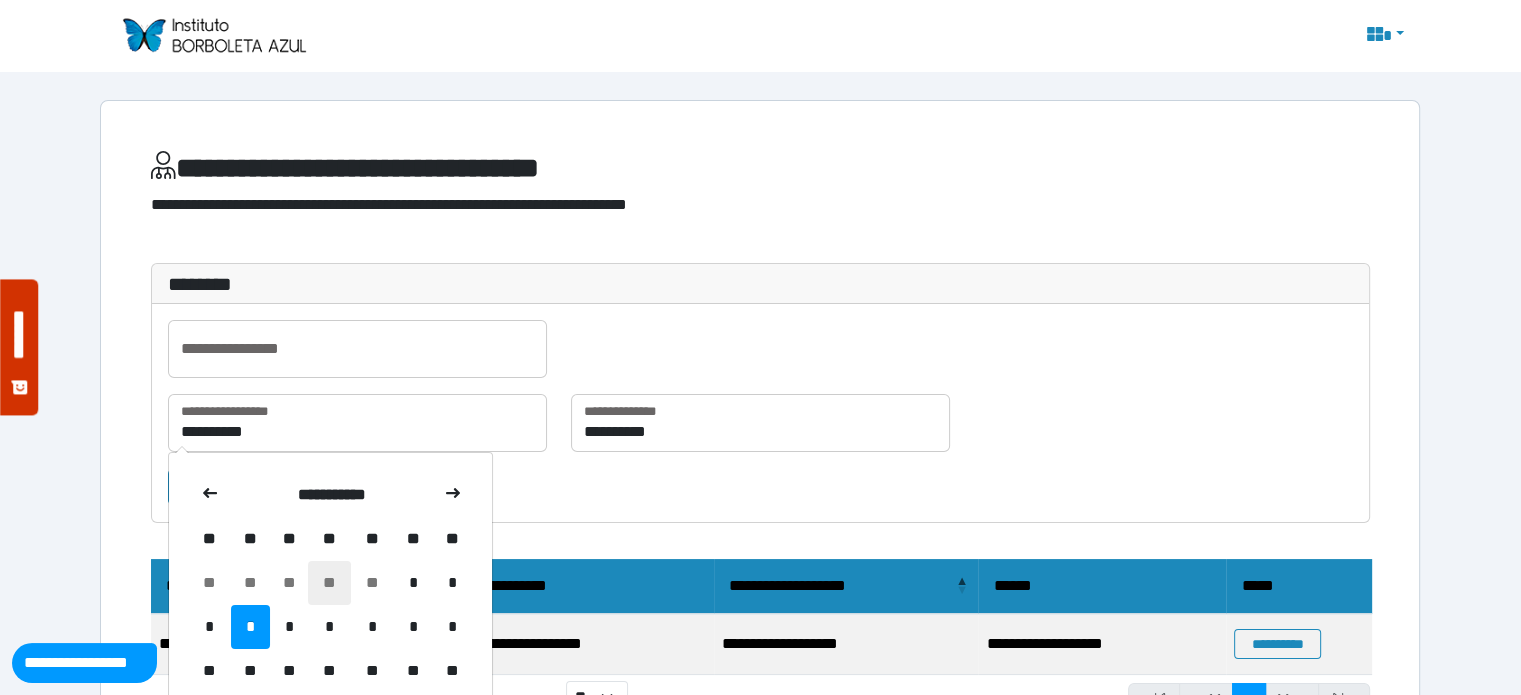 click on "**" at bounding box center [329, 583] 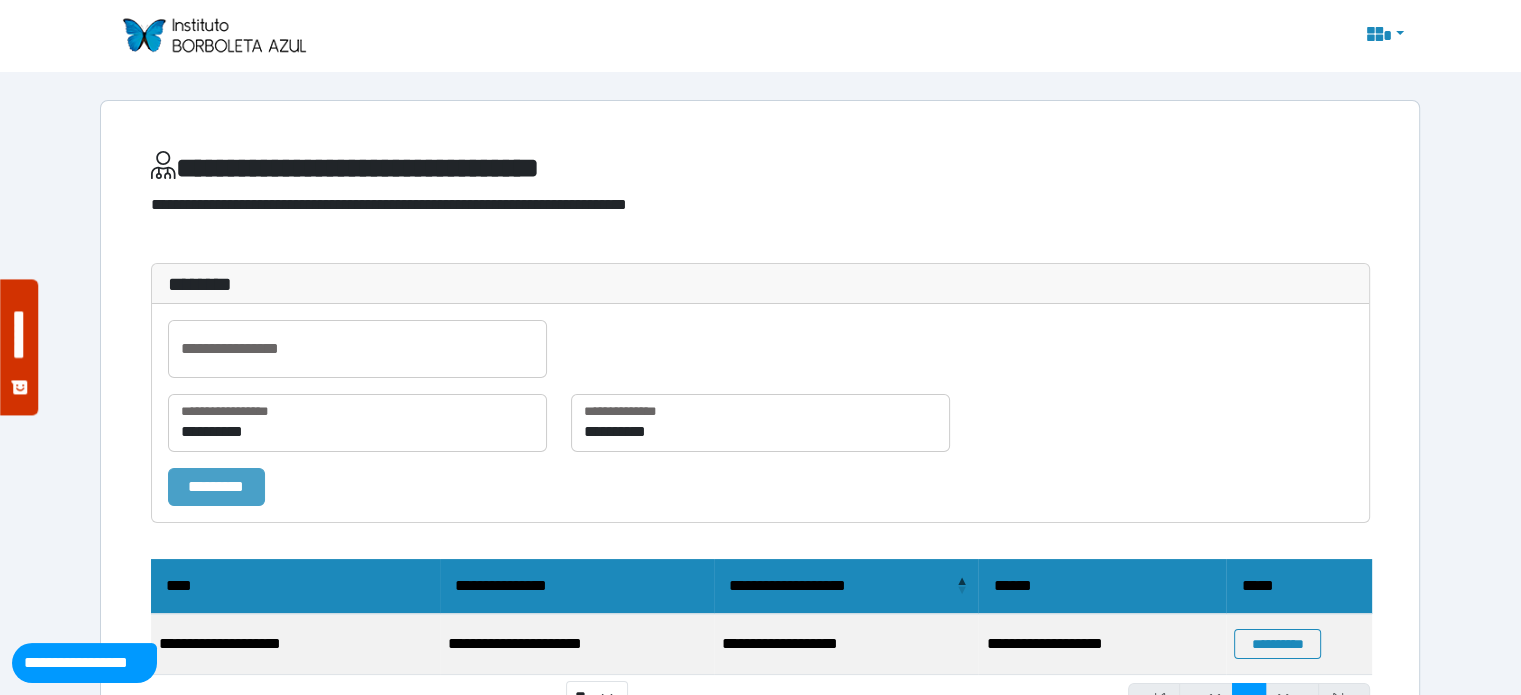 click on "*********" at bounding box center [216, 487] 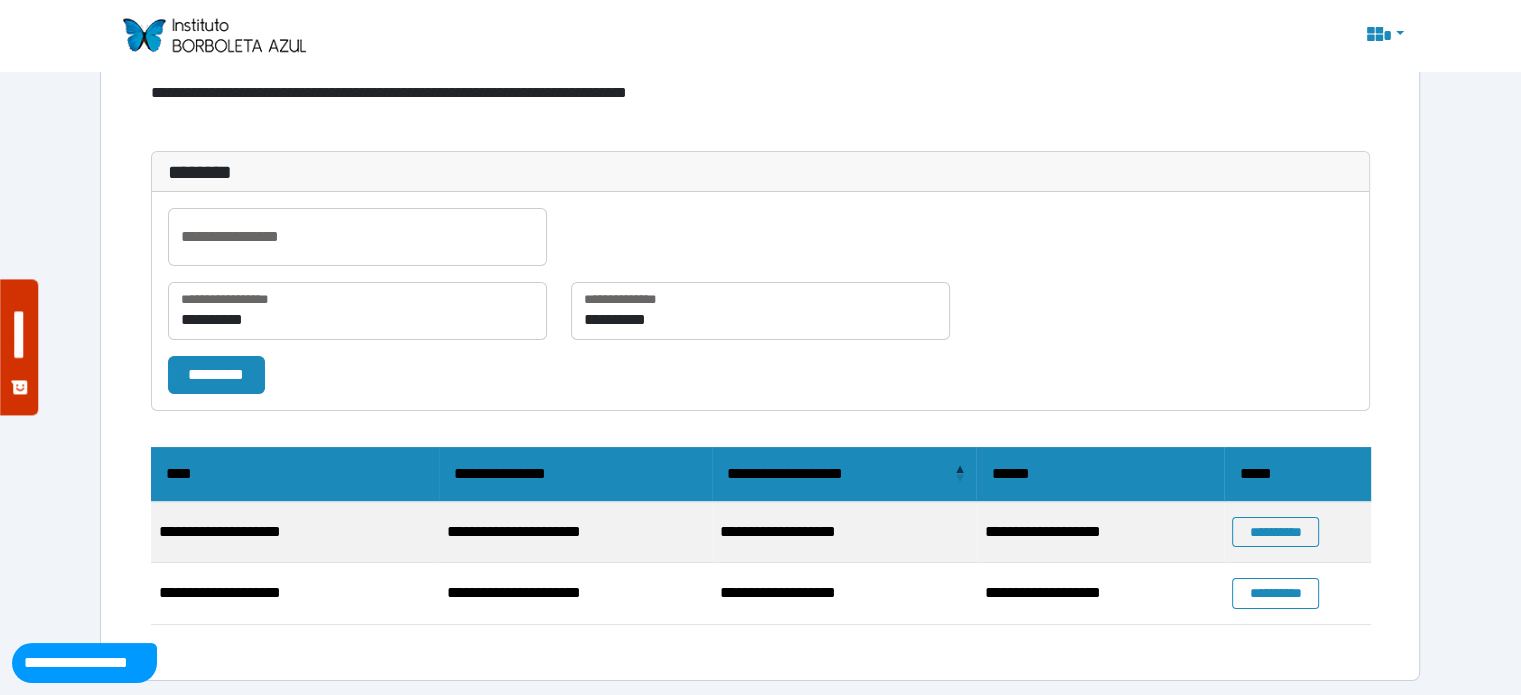 scroll, scrollTop: 117, scrollLeft: 0, axis: vertical 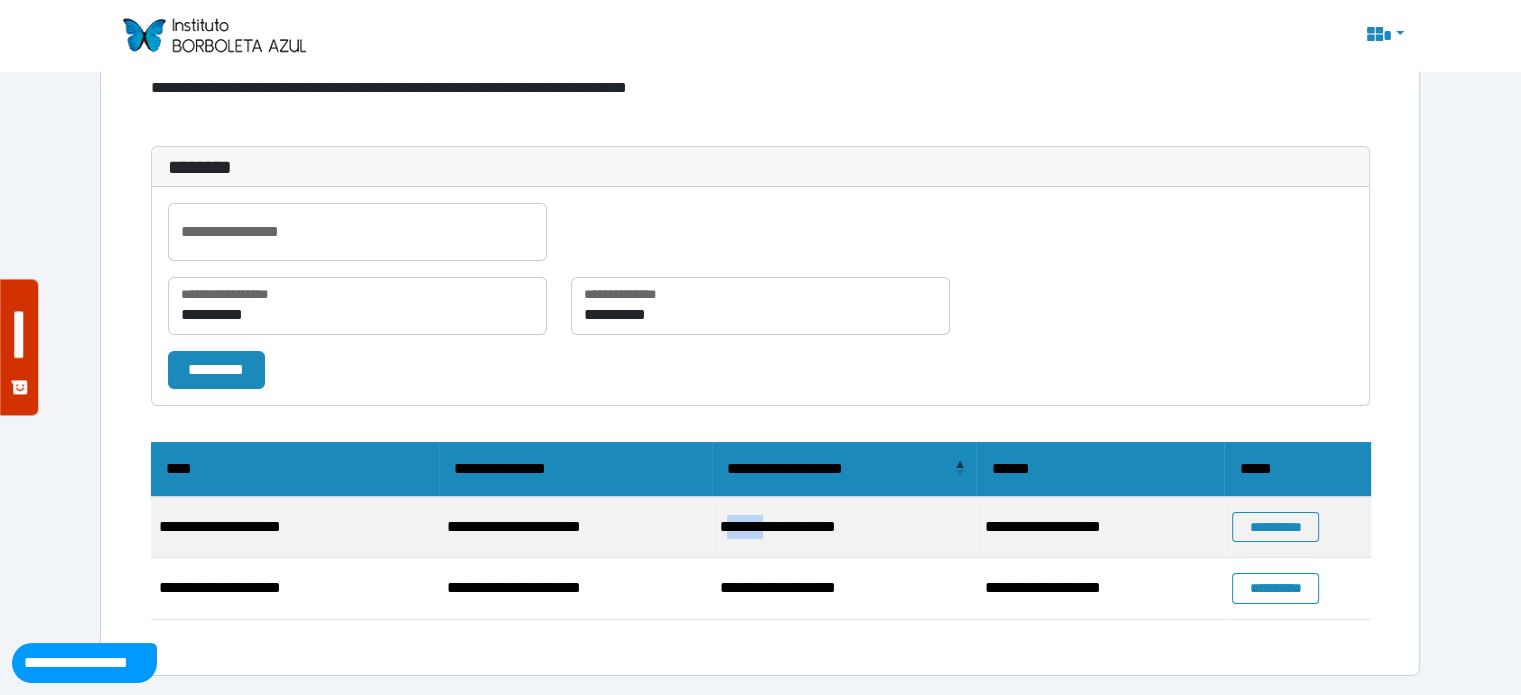 drag, startPoint x: 726, startPoint y: 525, endPoint x: 780, endPoint y: 522, distance: 54.08327 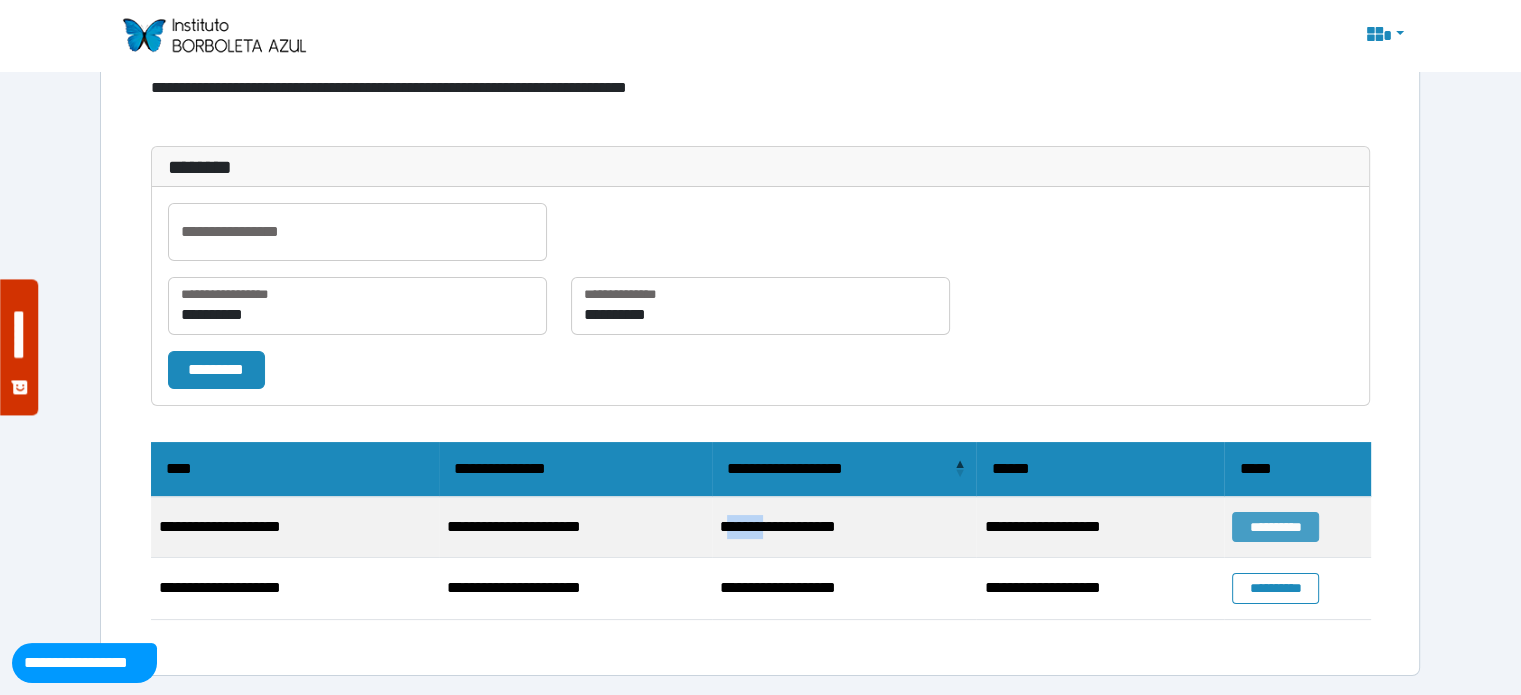 click on "**********" at bounding box center (1275, 527) 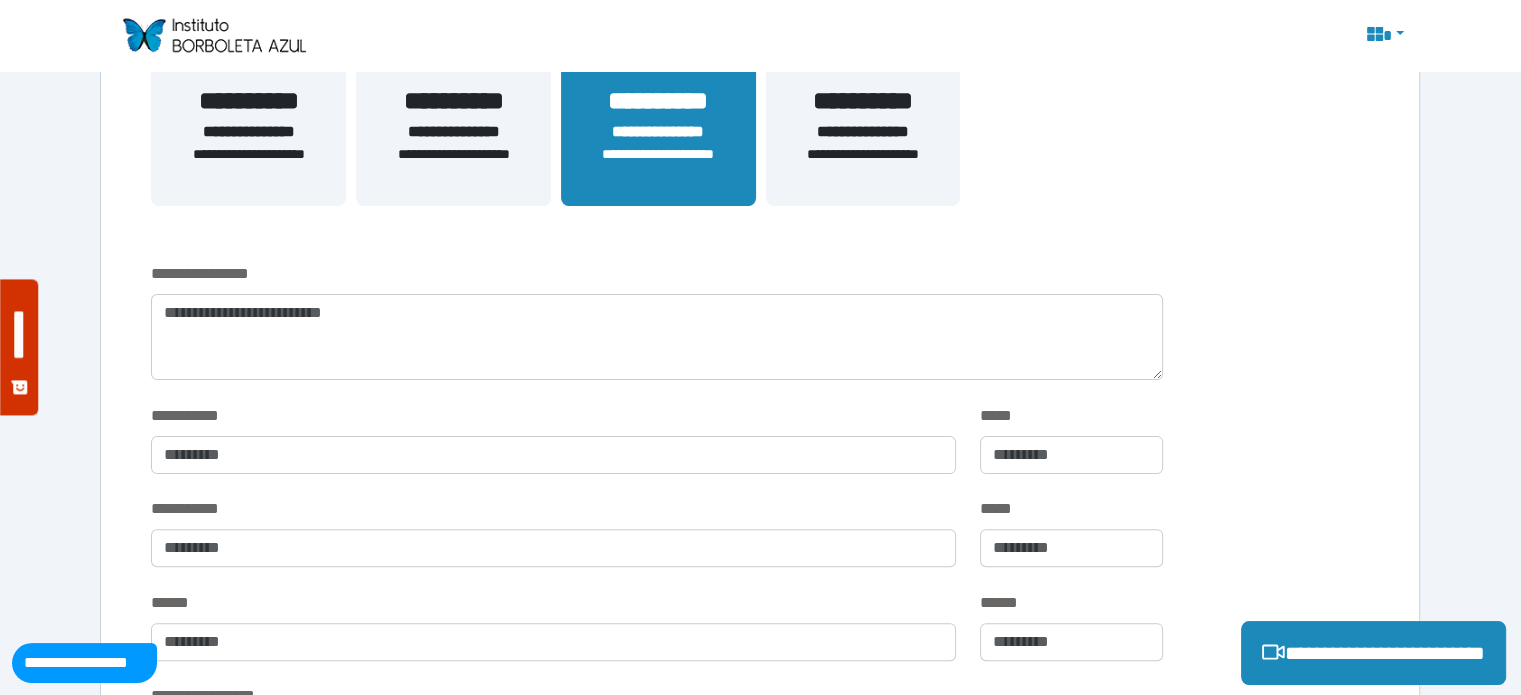 scroll, scrollTop: 500, scrollLeft: 0, axis: vertical 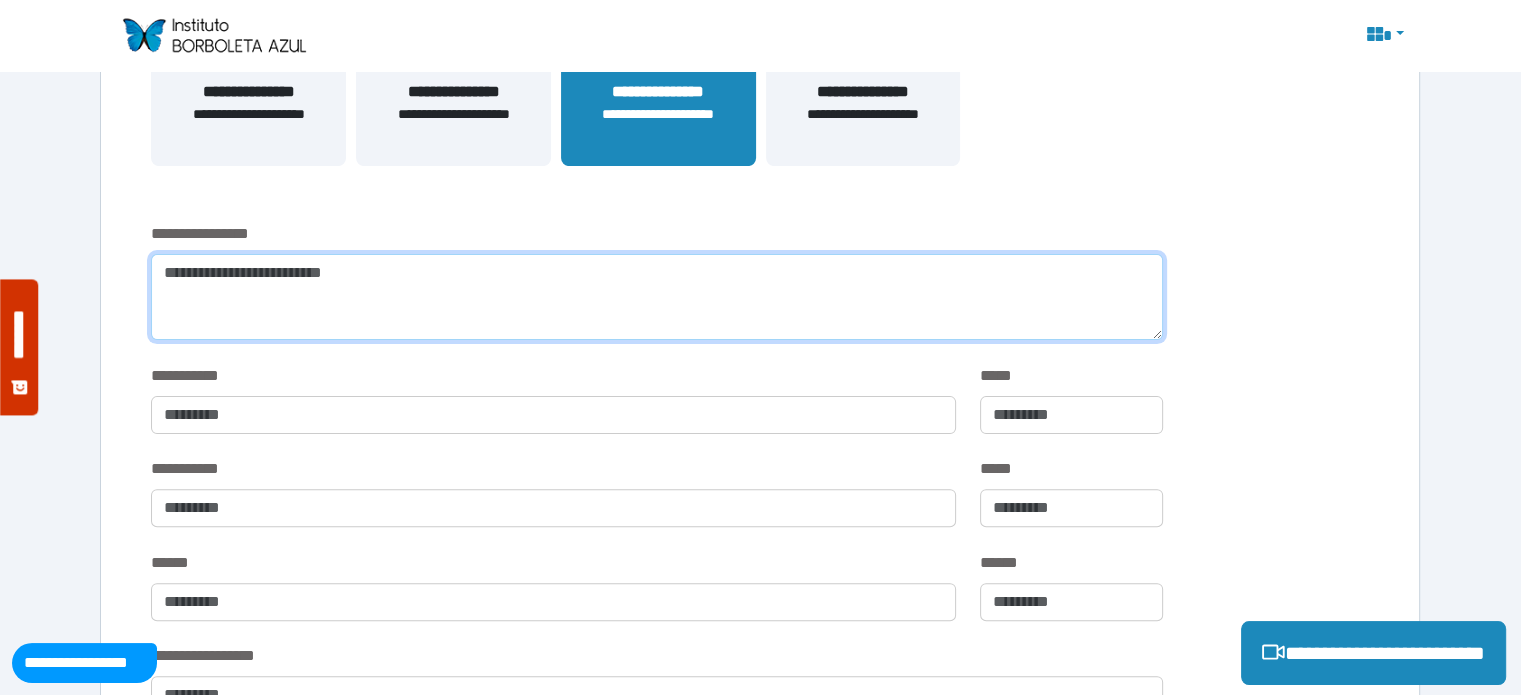 click at bounding box center [656, 297] 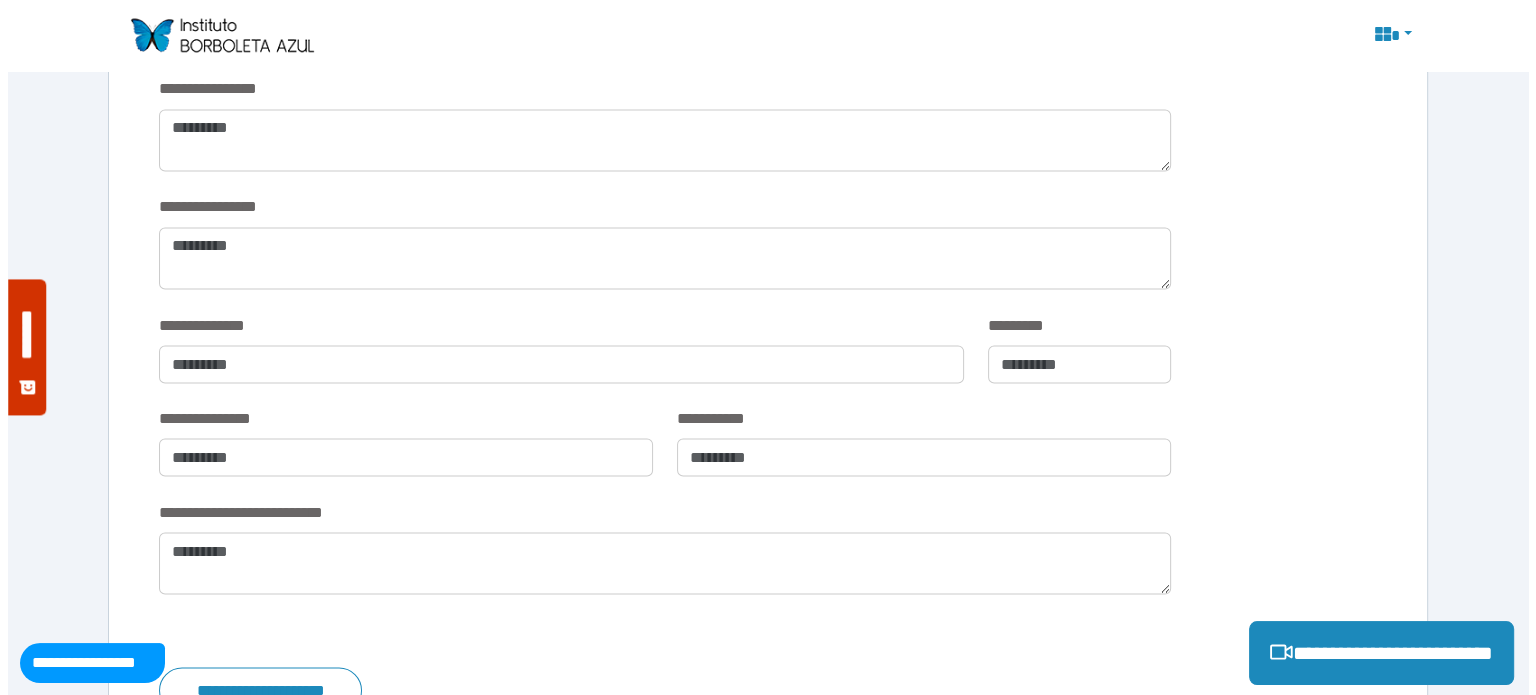 scroll, scrollTop: 3727, scrollLeft: 0, axis: vertical 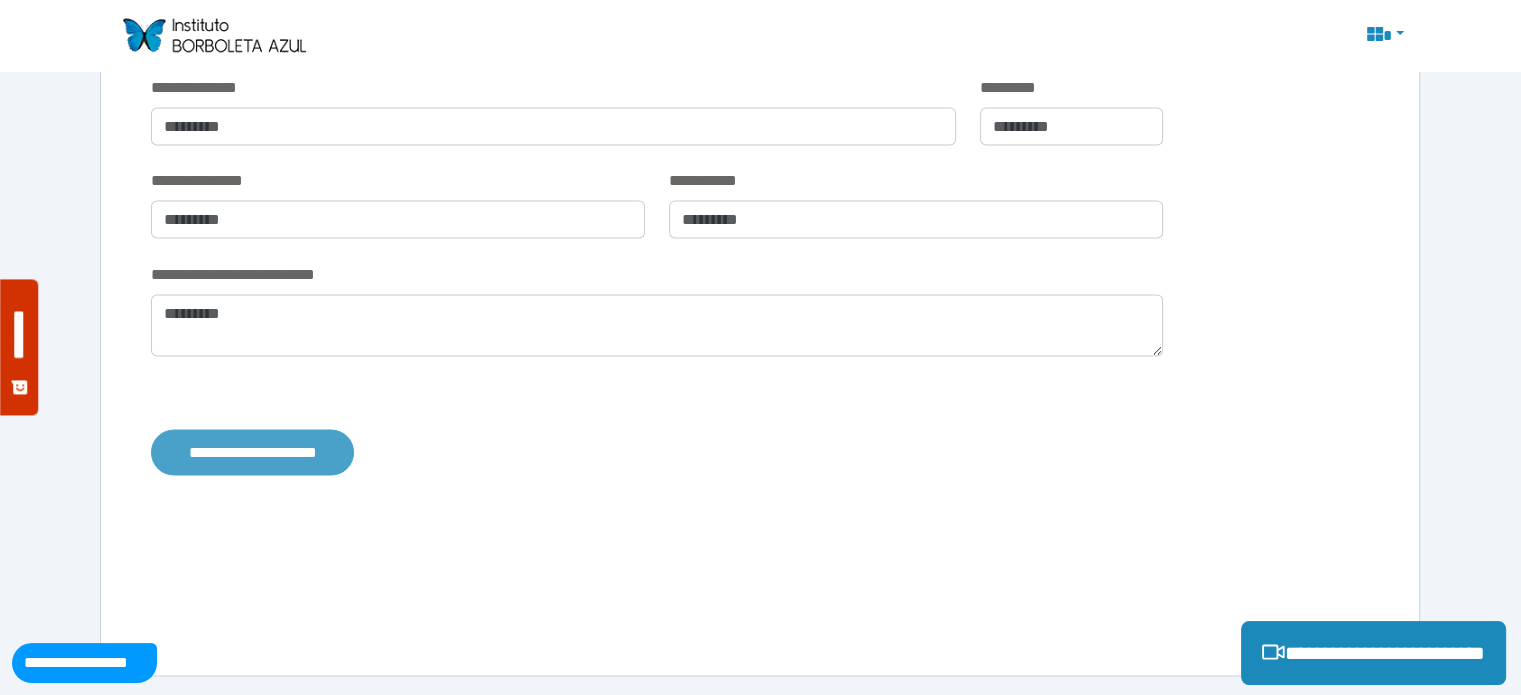 type on "**********" 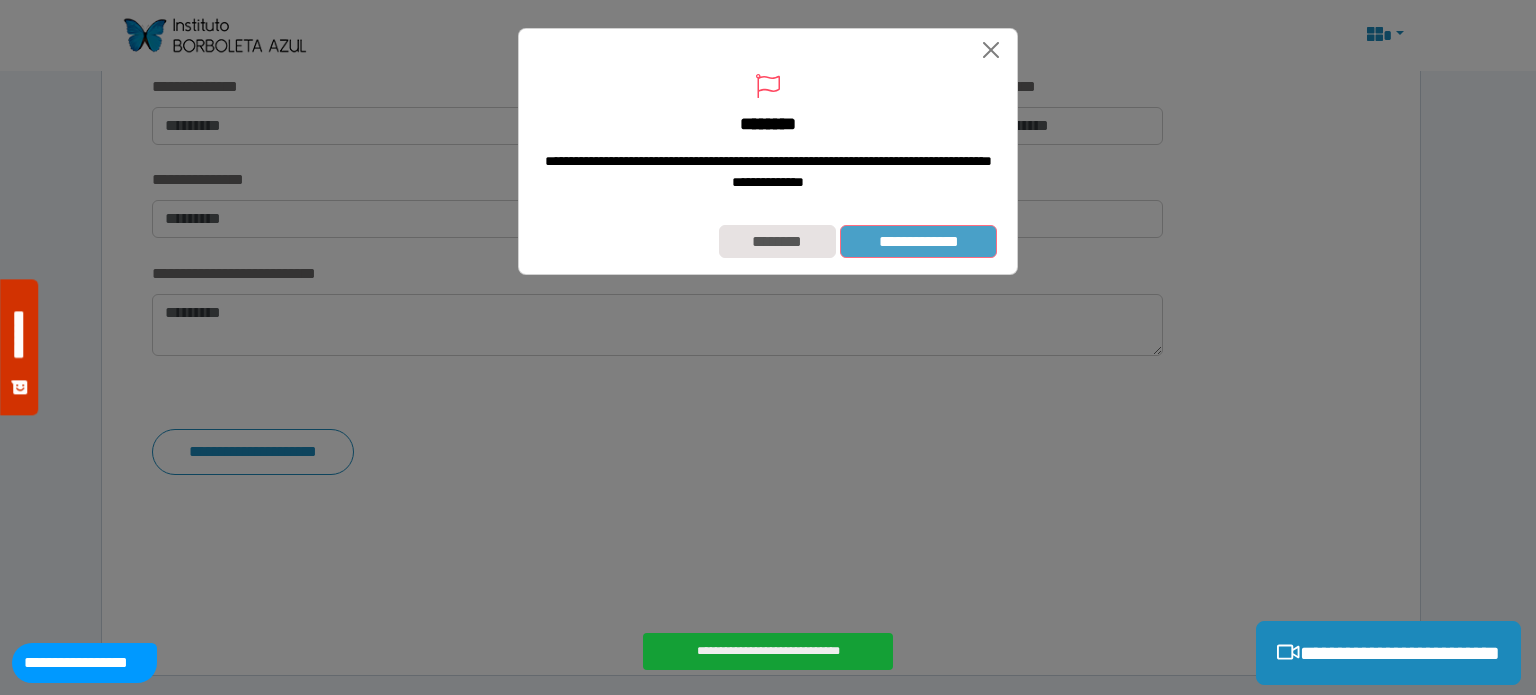 click on "**********" at bounding box center [918, 242] 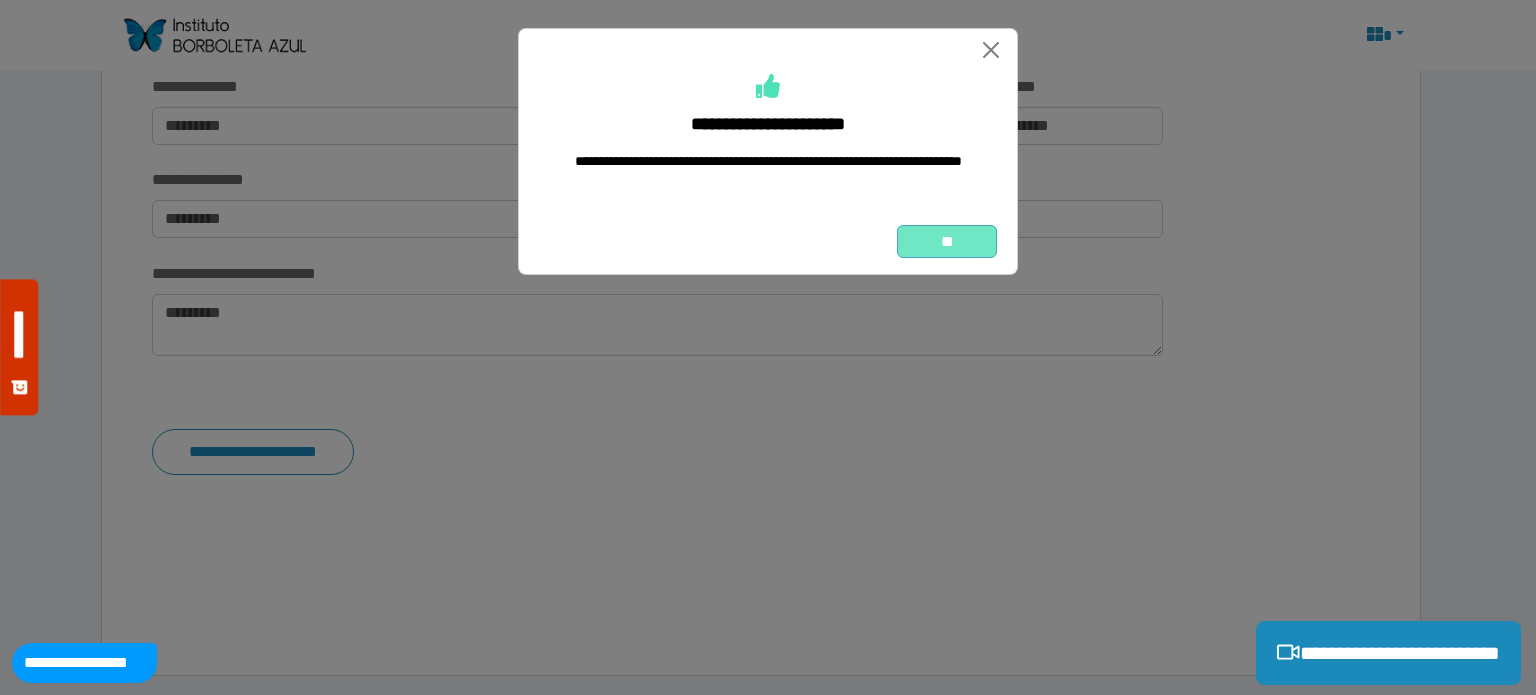 click on "**" at bounding box center (947, 242) 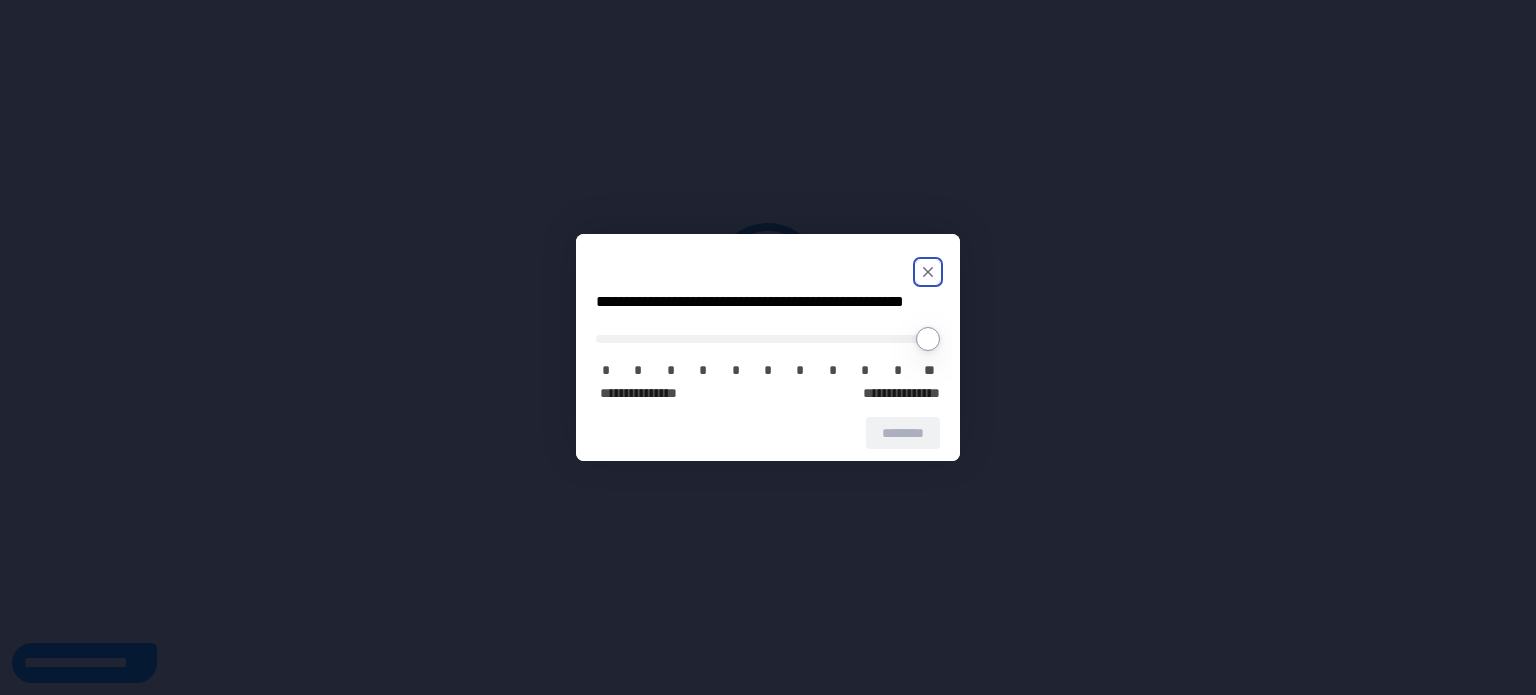 scroll, scrollTop: 0, scrollLeft: 0, axis: both 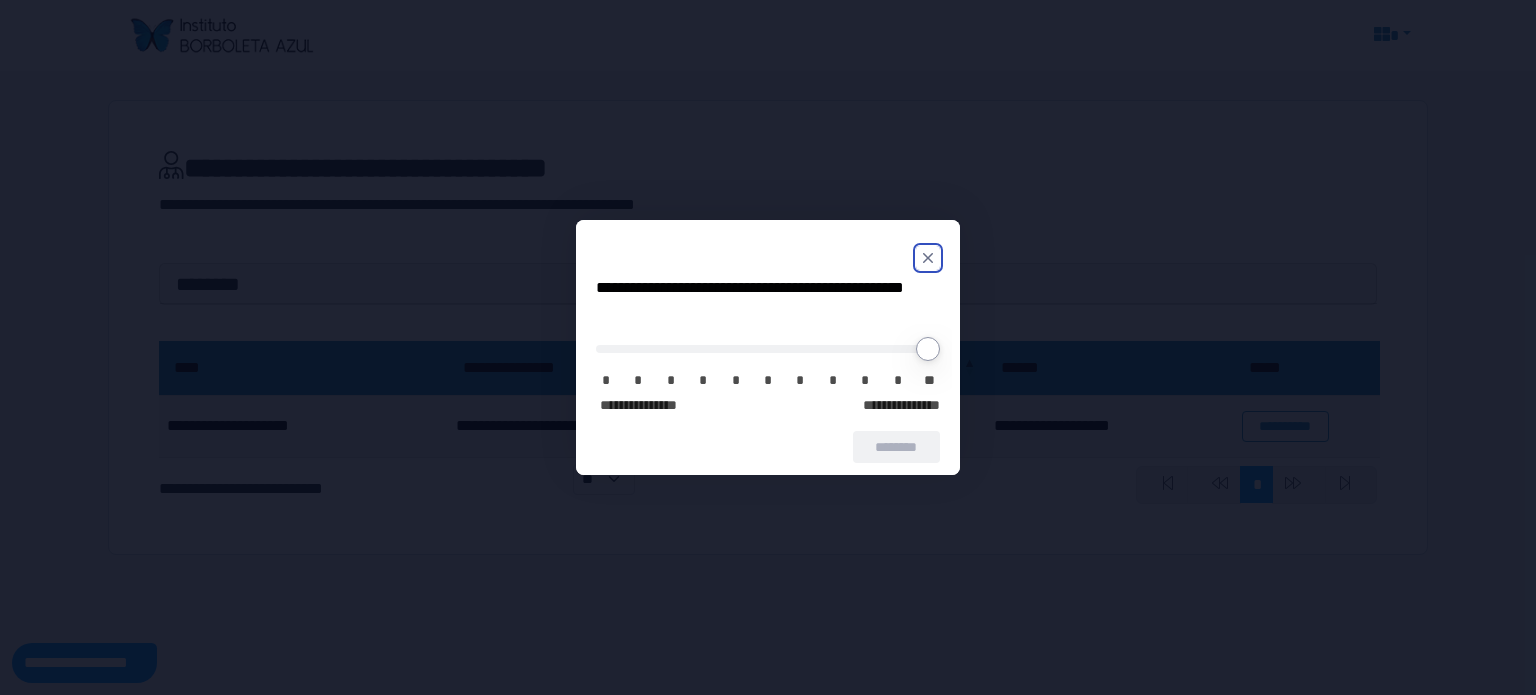 click 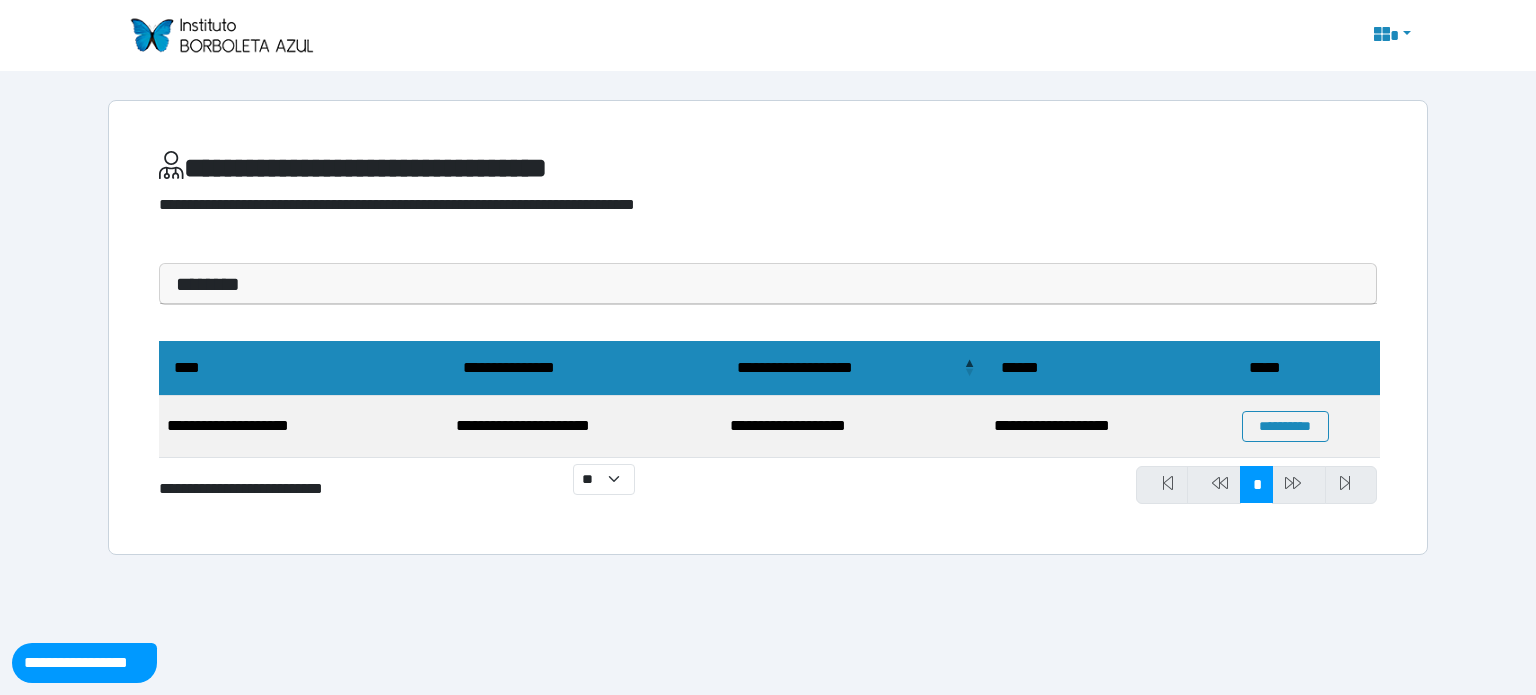 drag, startPoint x: 733, startPoint y: 423, endPoint x: 840, endPoint y: 432, distance: 107.37784 